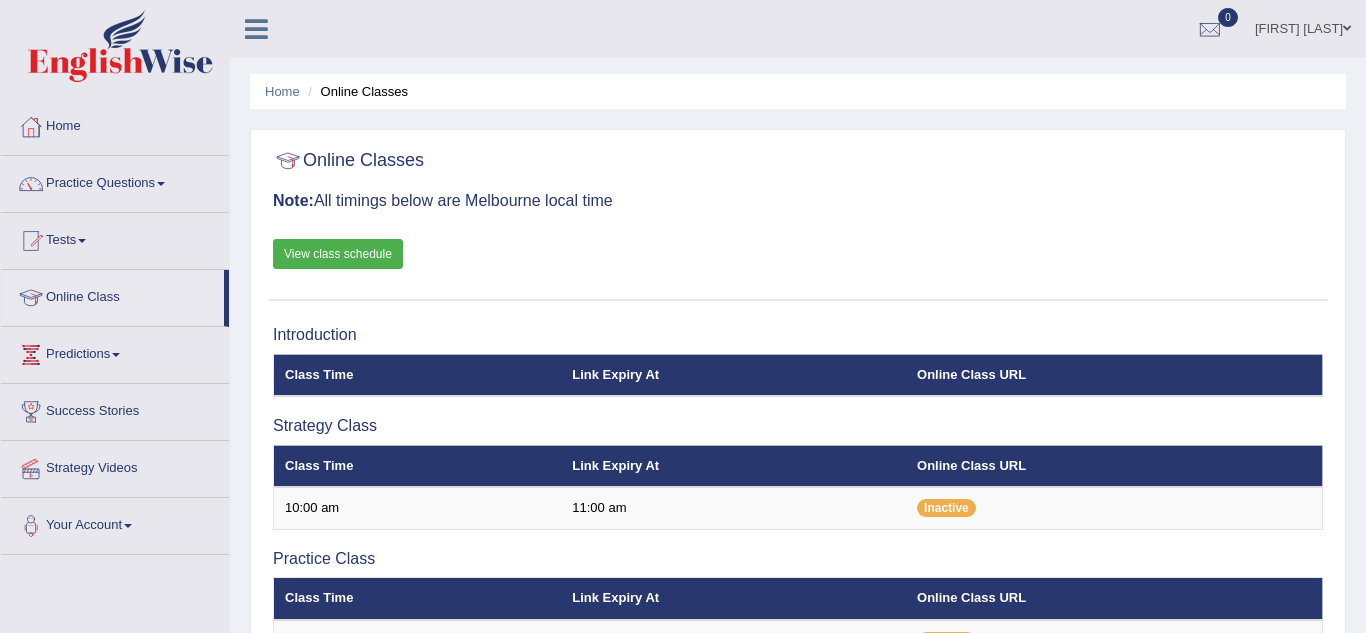 scroll, scrollTop: 0, scrollLeft: 0, axis: both 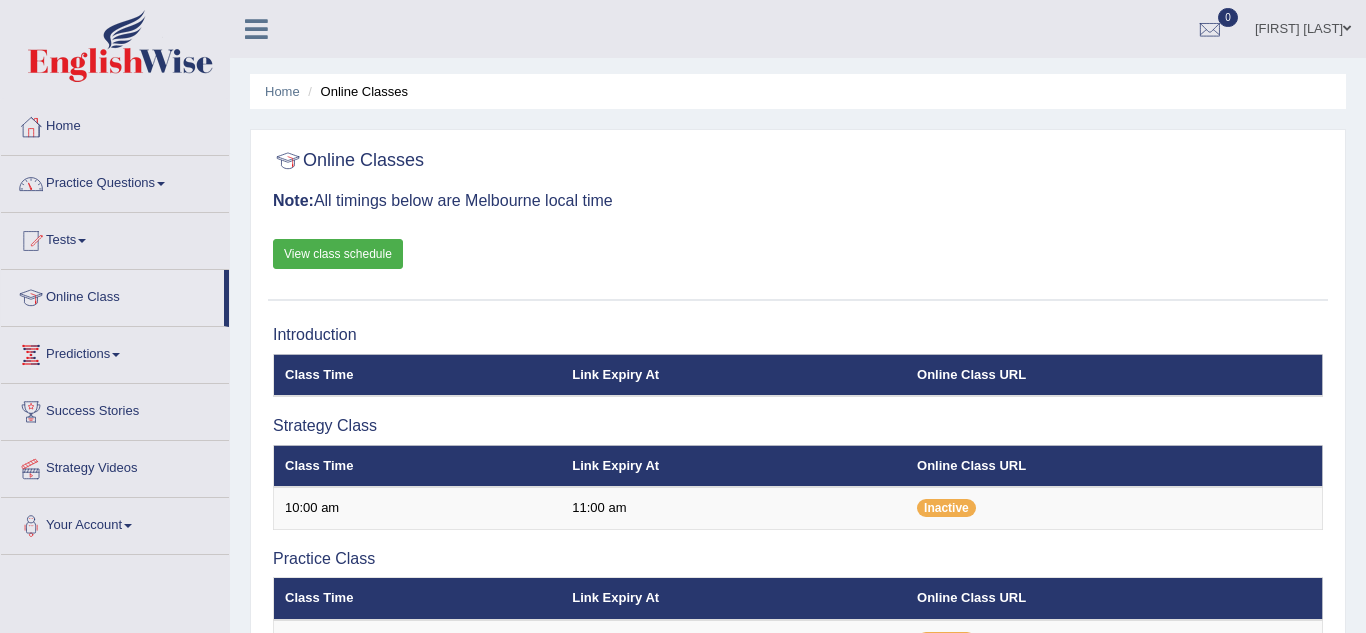 click on "Home" at bounding box center [115, 124] 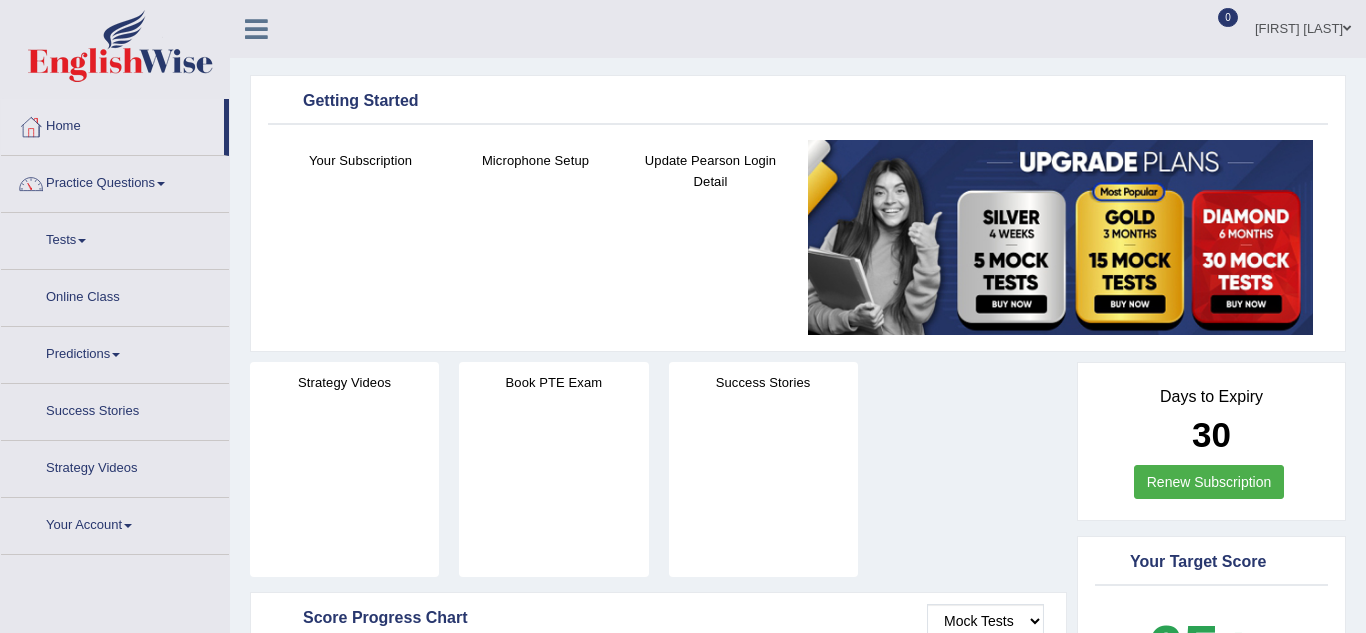scroll, scrollTop: 0, scrollLeft: 0, axis: both 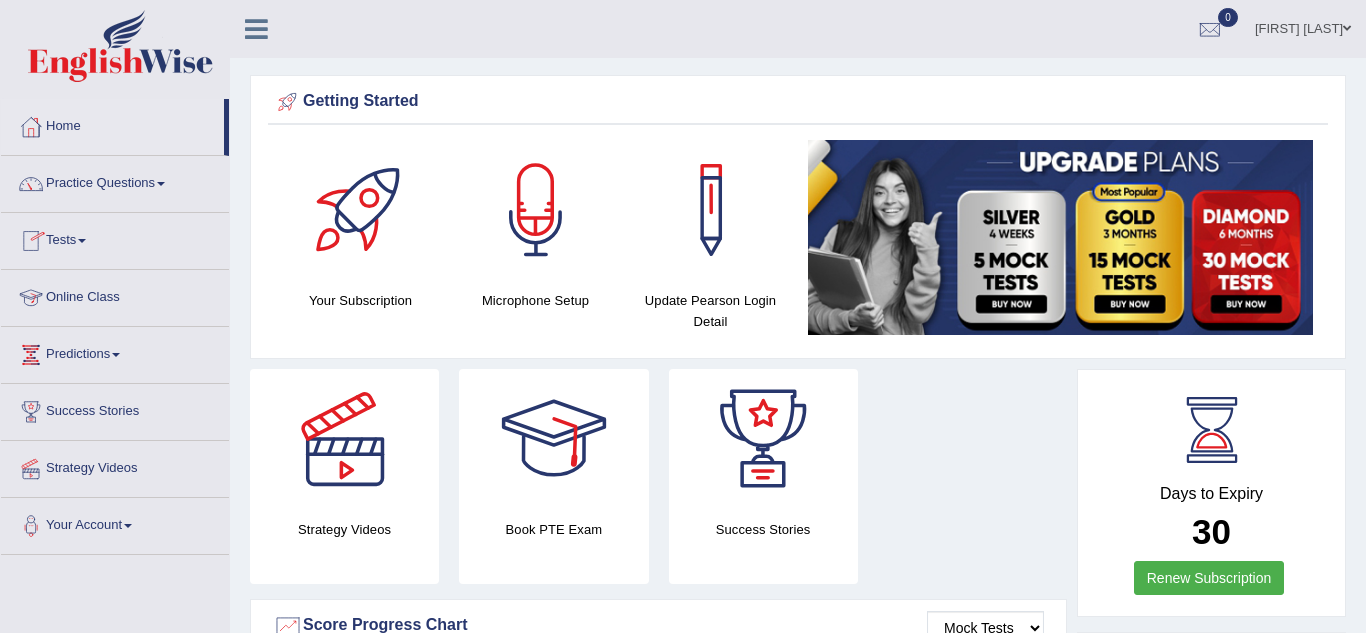 click on "Online Class" at bounding box center (115, 295) 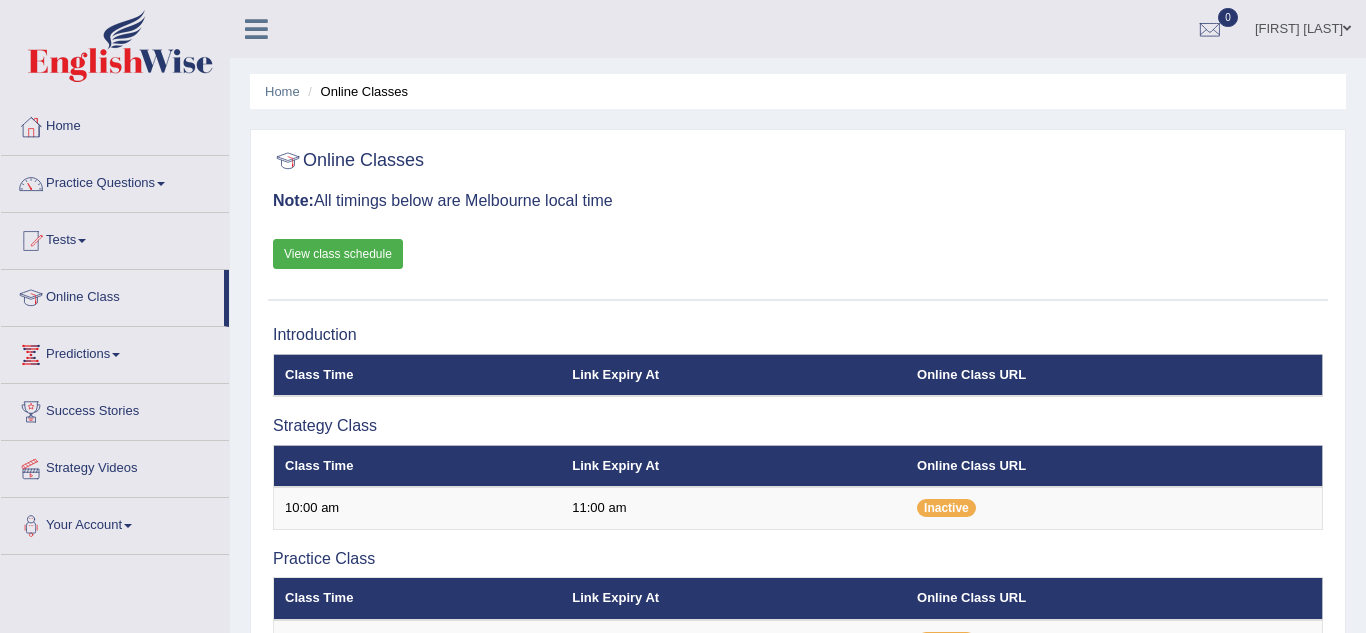 scroll, scrollTop: 0, scrollLeft: 0, axis: both 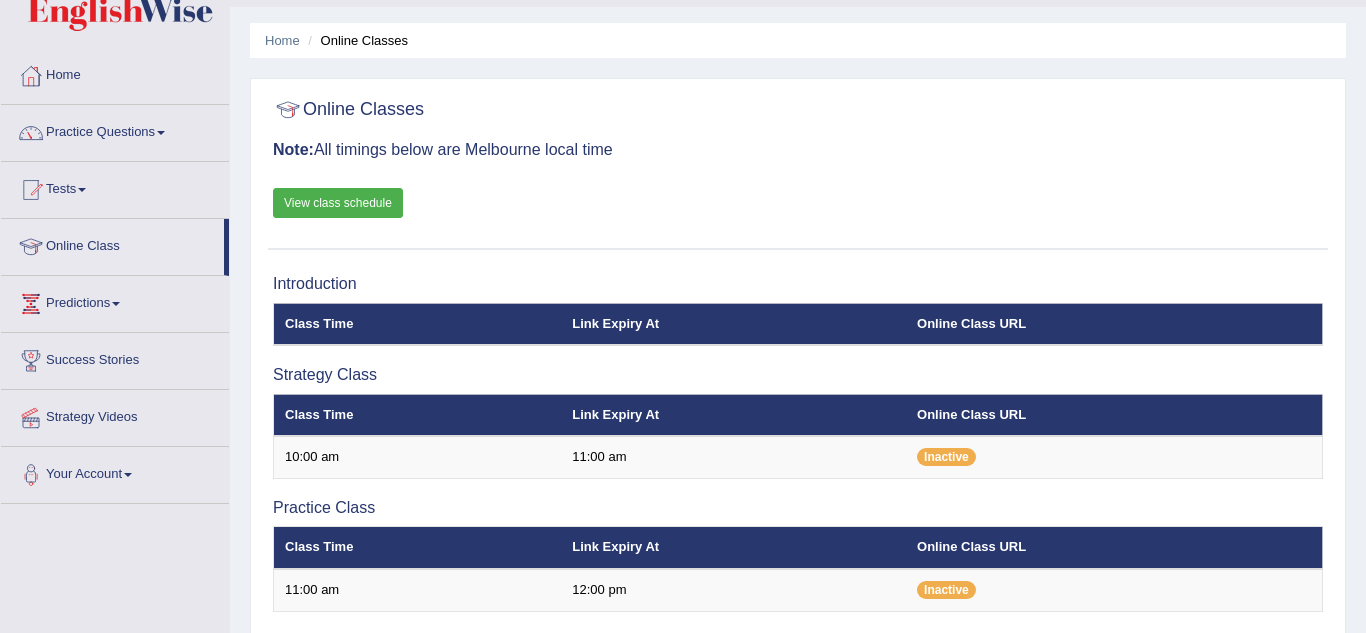 click on "View class schedule" at bounding box center [338, 203] 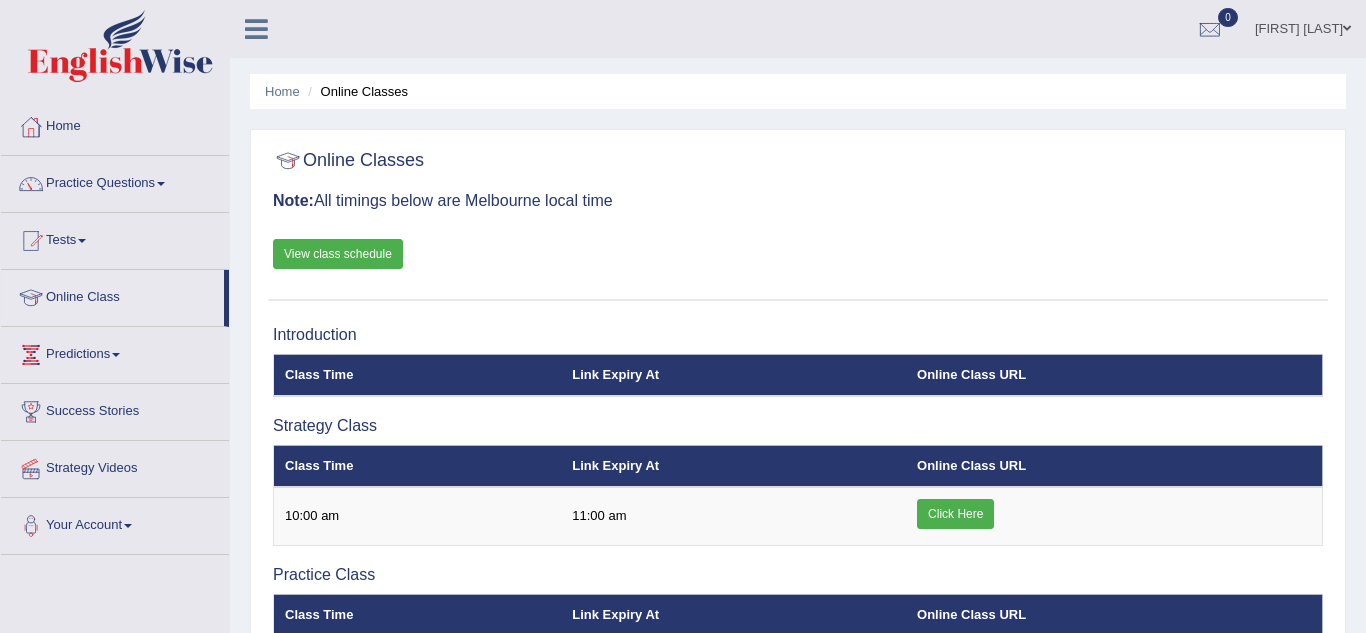 scroll, scrollTop: 51, scrollLeft: 0, axis: vertical 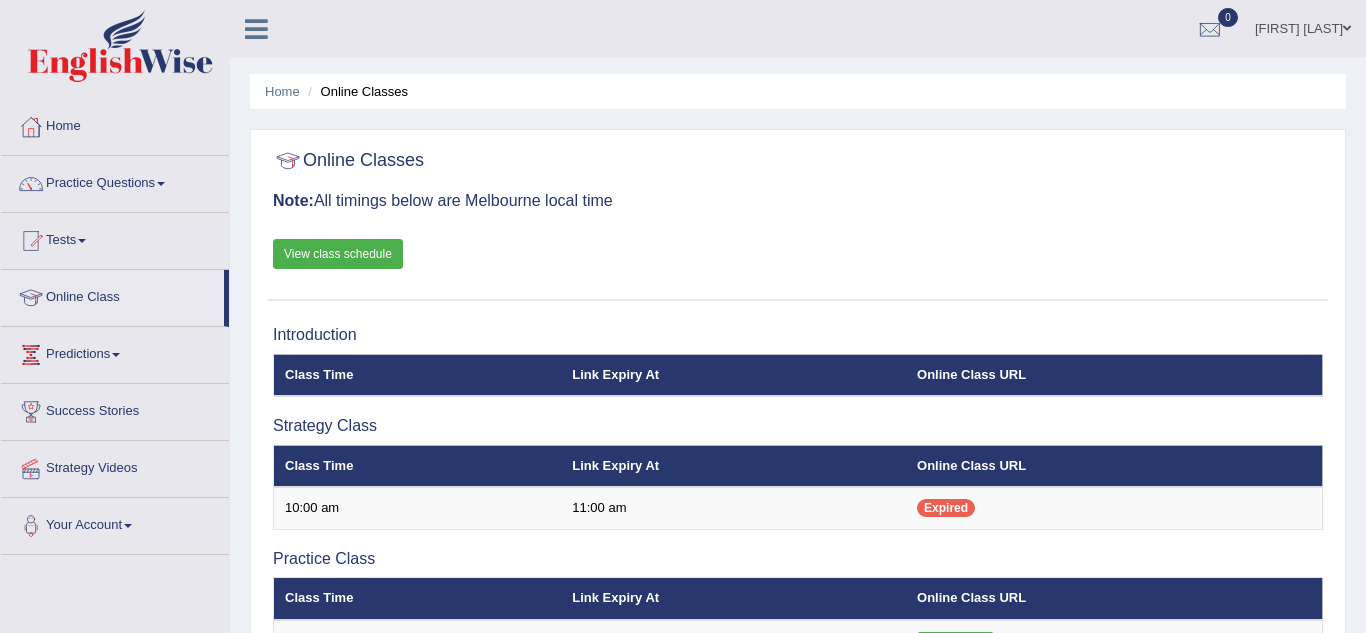 click on "11:00 am" at bounding box center (733, 508) 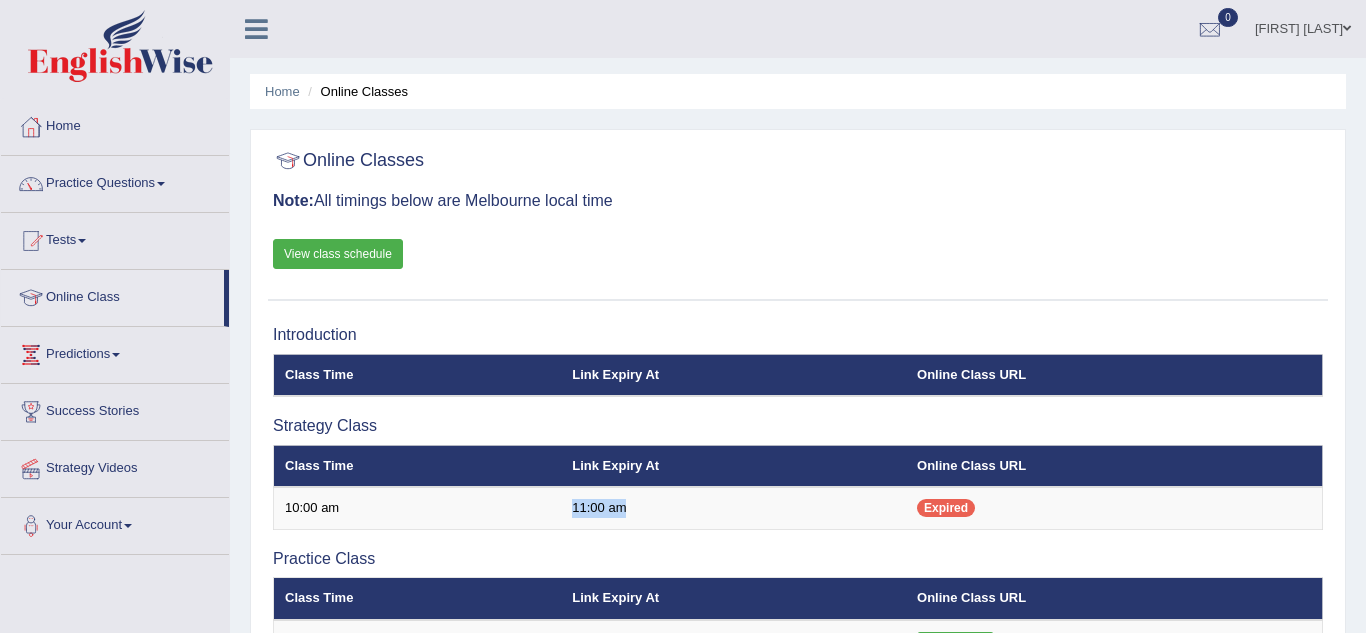 scroll, scrollTop: 12, scrollLeft: 0, axis: vertical 